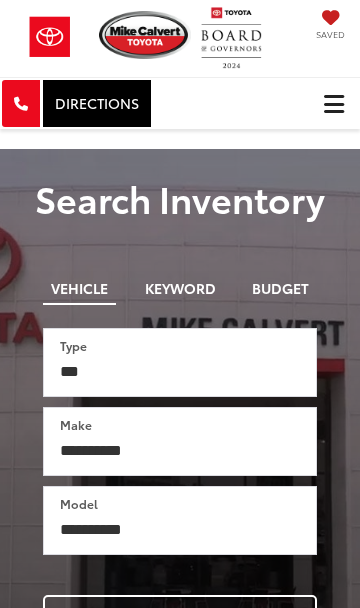 scroll, scrollTop: 0, scrollLeft: 0, axis: both 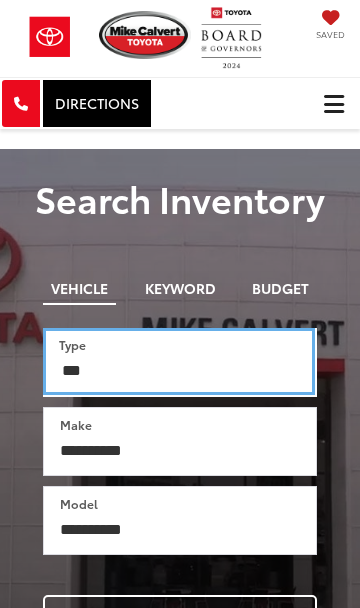 click on "***
***
****
*********" at bounding box center [179, 361] 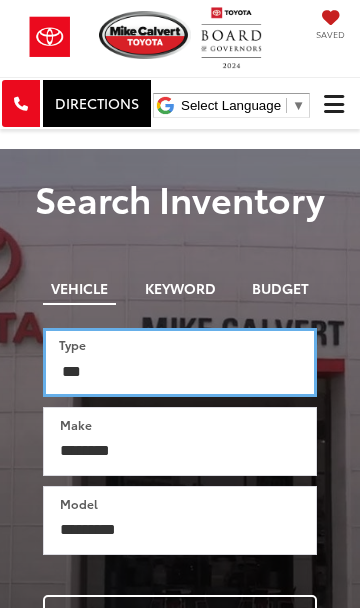 scroll, scrollTop: 0, scrollLeft: 0, axis: both 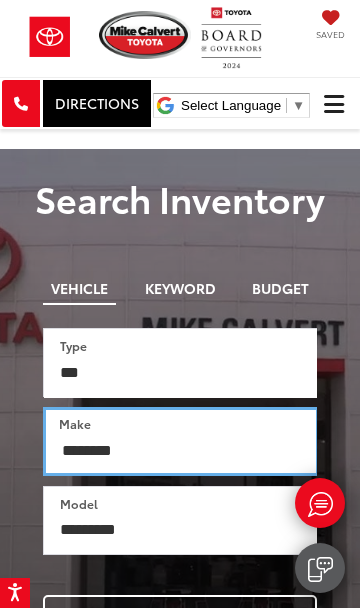 click on "**********" at bounding box center [181, 441] 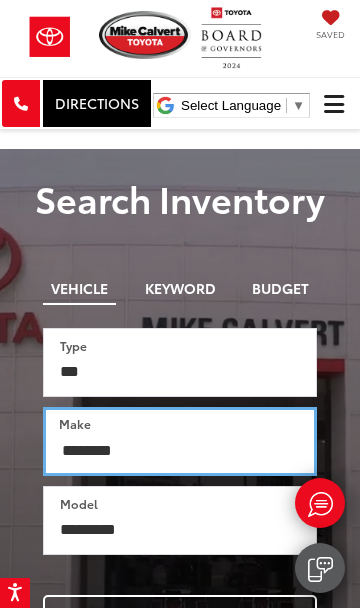 click on "**********" at bounding box center [180, 441] 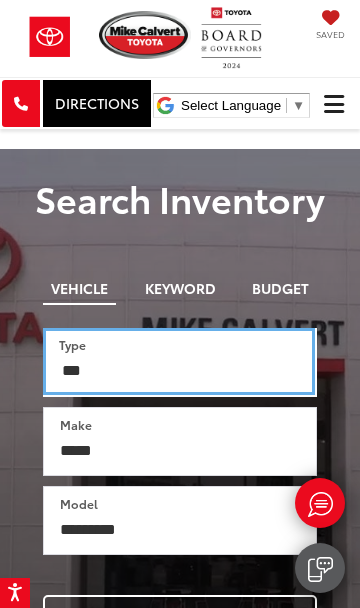click on "***
***
****
*********" at bounding box center [179, 361] 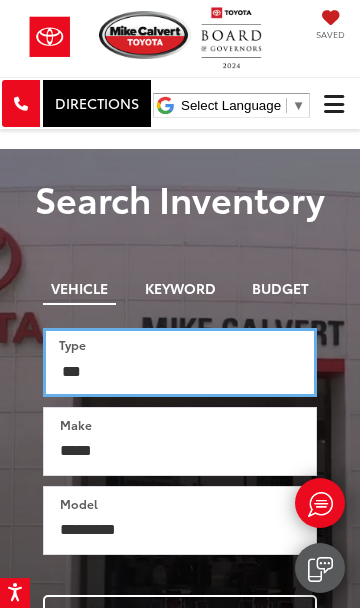 select on "******" 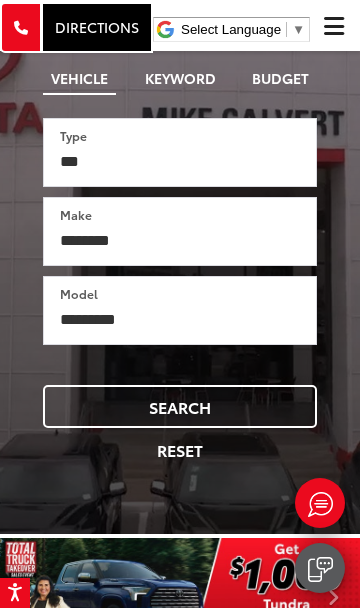 scroll, scrollTop: 209, scrollLeft: 0, axis: vertical 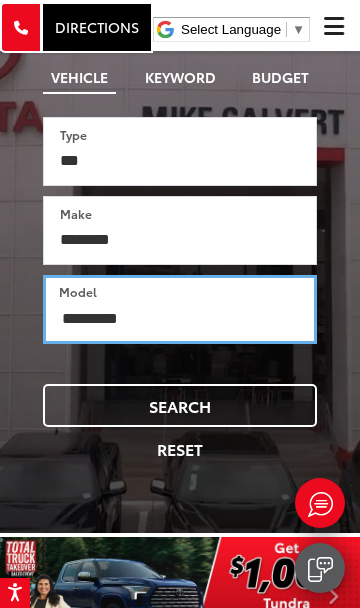 click on "**********" at bounding box center (180, 309) 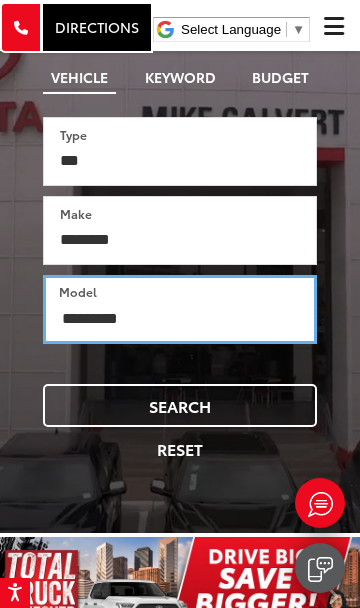 select on "******" 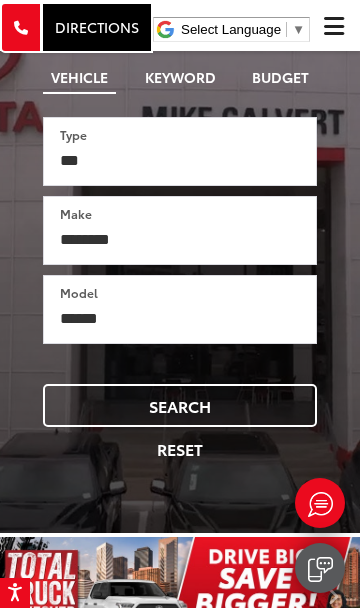 click on "Search" at bounding box center [180, 405] 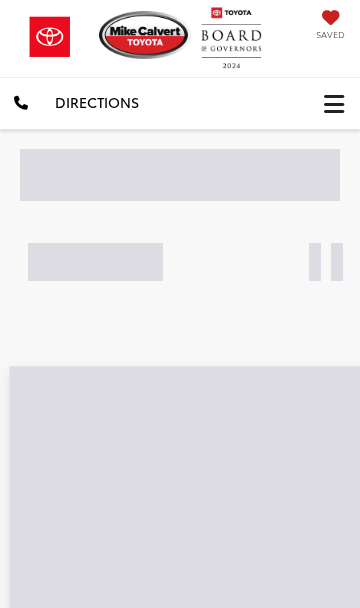 scroll, scrollTop: 0, scrollLeft: 0, axis: both 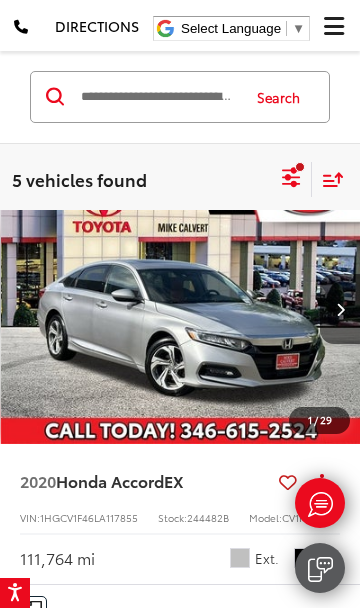 click at bounding box center (291, 179) 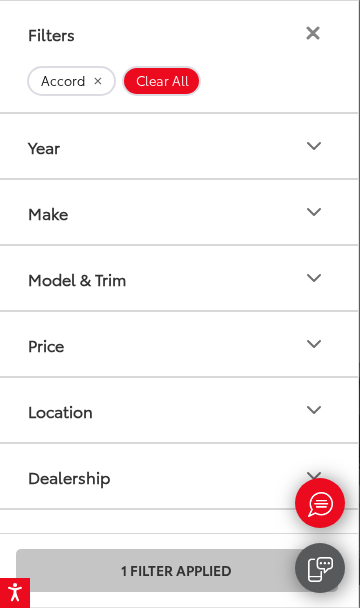 click on "Make" at bounding box center (177, 212) 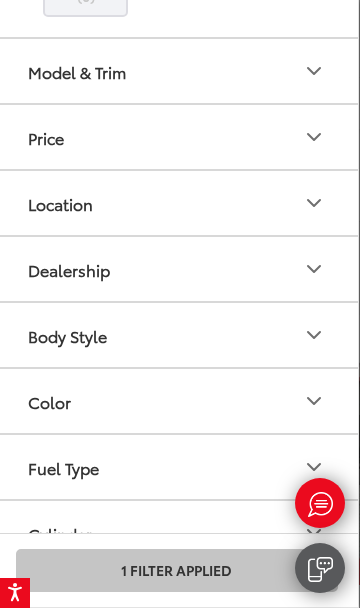 scroll, scrollTop: 808, scrollLeft: 0, axis: vertical 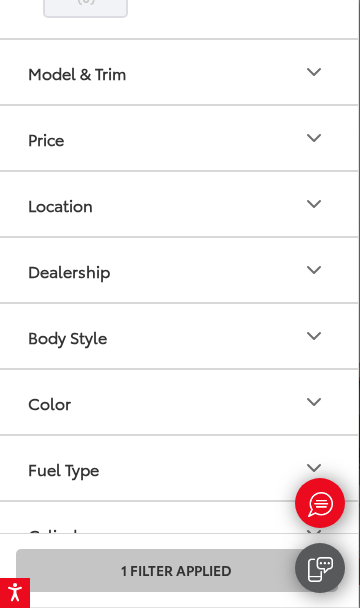 click at bounding box center [268, -91] 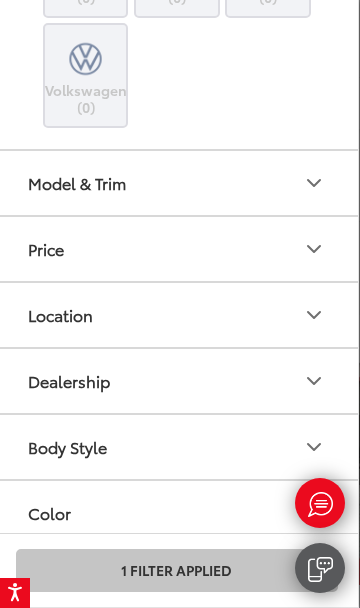 scroll, scrollTop: 746, scrollLeft: 0, axis: vertical 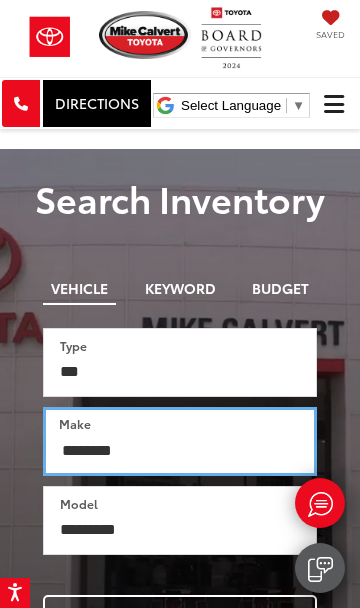 click on "**********" at bounding box center (180, 441) 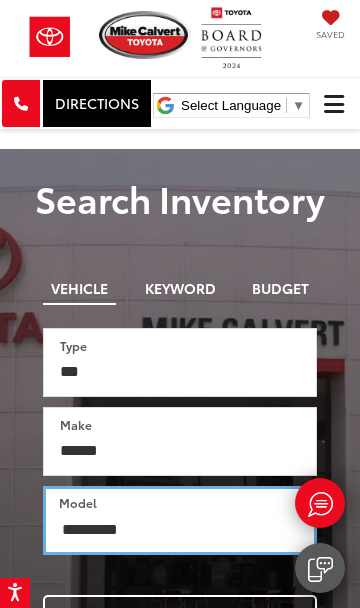 click on "**********" at bounding box center [180, 520] 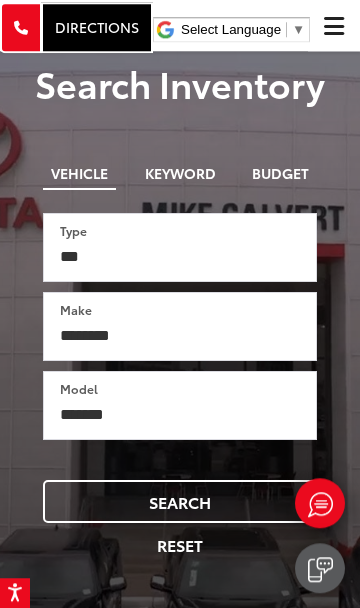 scroll, scrollTop: 113, scrollLeft: 0, axis: vertical 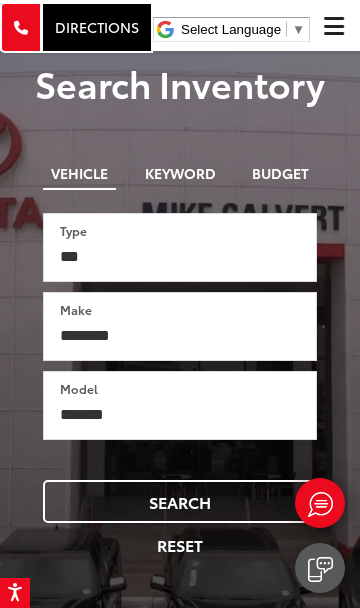 click on "Search" at bounding box center [180, 501] 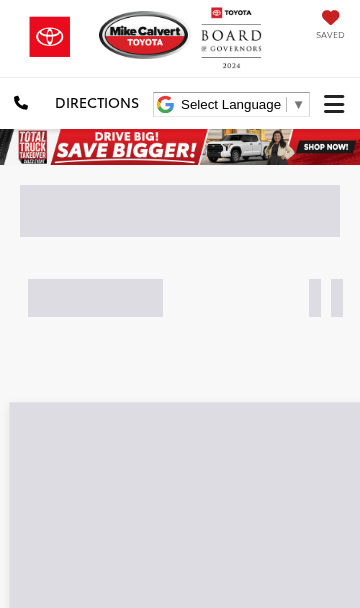 scroll, scrollTop: 0, scrollLeft: 0, axis: both 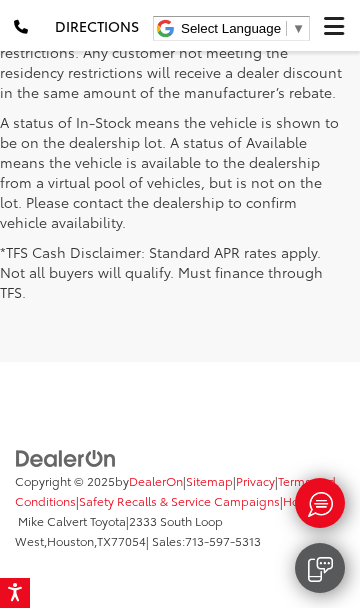 click 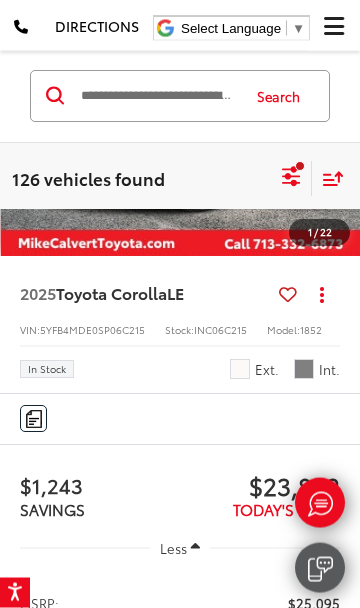 scroll, scrollTop: 10066, scrollLeft: 0, axis: vertical 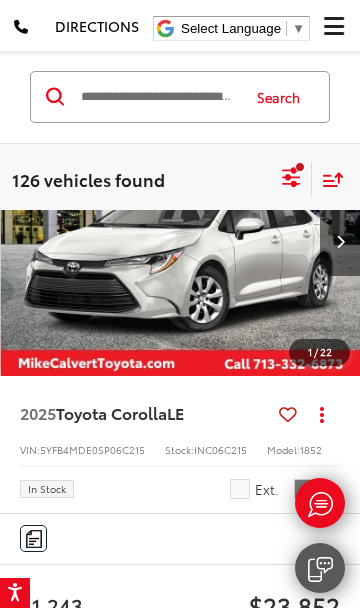 click at bounding box center [291, 179] 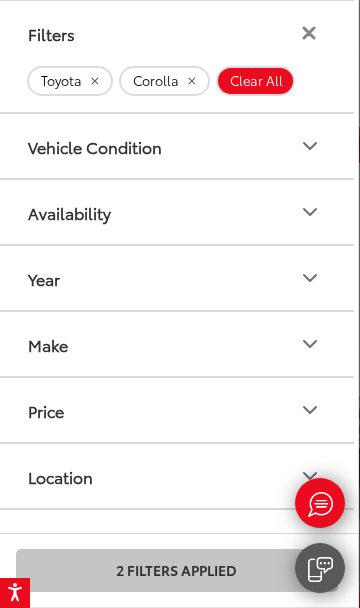 scroll, scrollTop: 0, scrollLeft: 0, axis: both 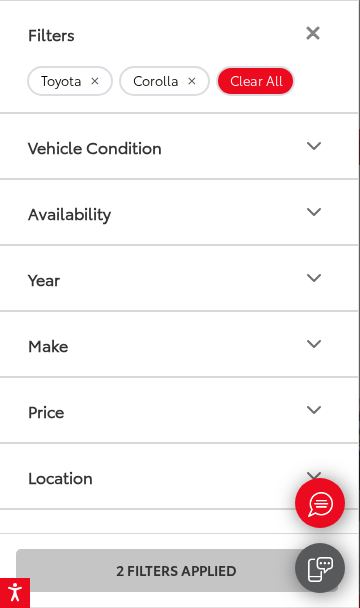 click 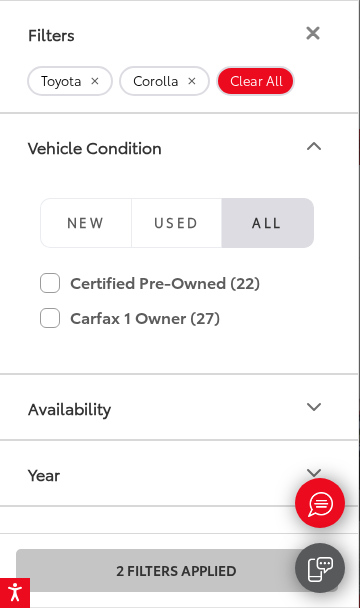 click 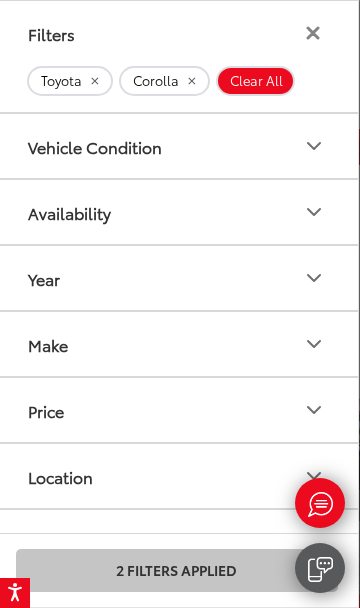 click on "Availability" at bounding box center (177, 212) 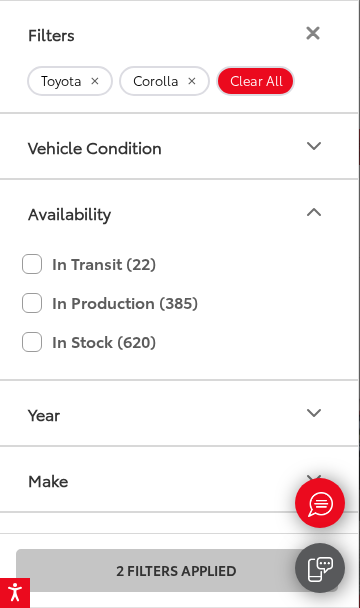 click 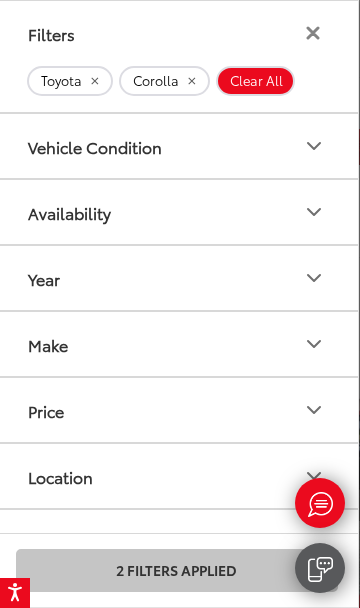 click on "Year" at bounding box center [177, 278] 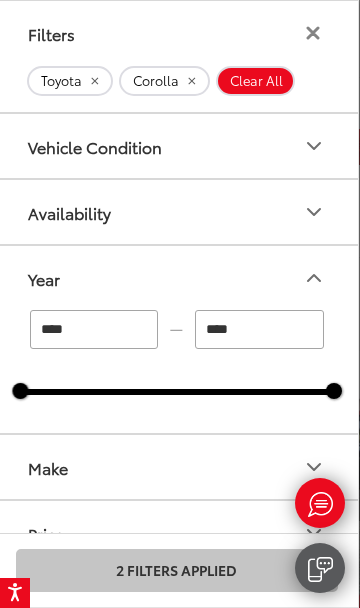 click on "Year" at bounding box center (177, 278) 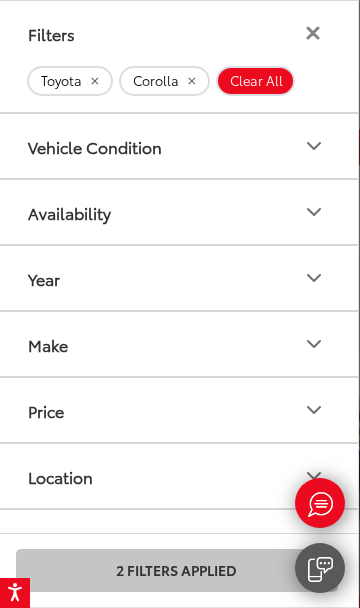 click on "Make" at bounding box center (177, 344) 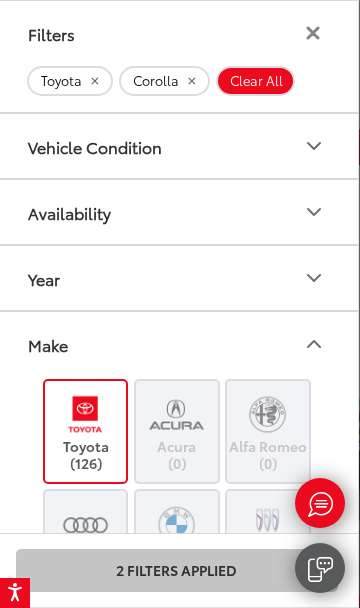 click on "Make" at bounding box center [177, 344] 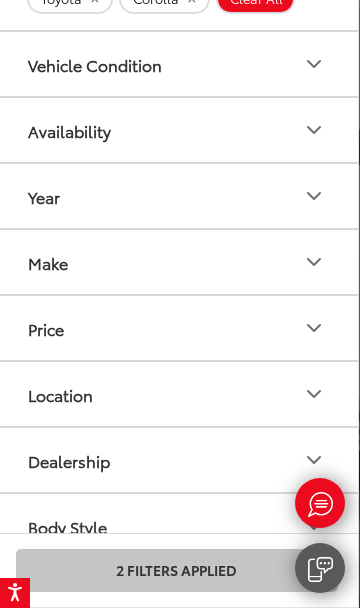 click on "Make" at bounding box center (177, 262) 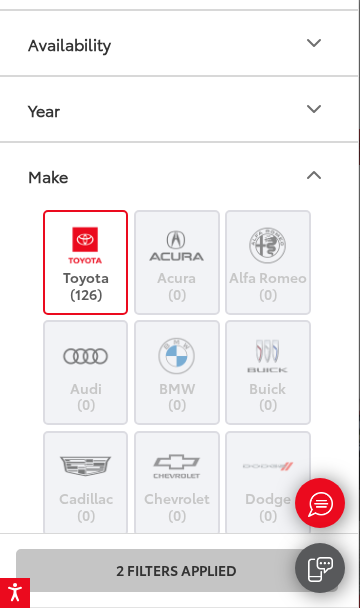 scroll, scrollTop: 166, scrollLeft: 0, axis: vertical 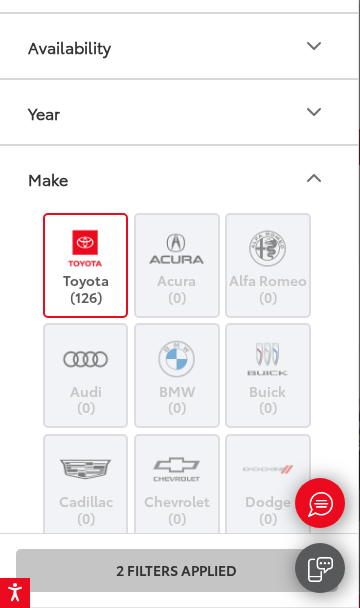 click 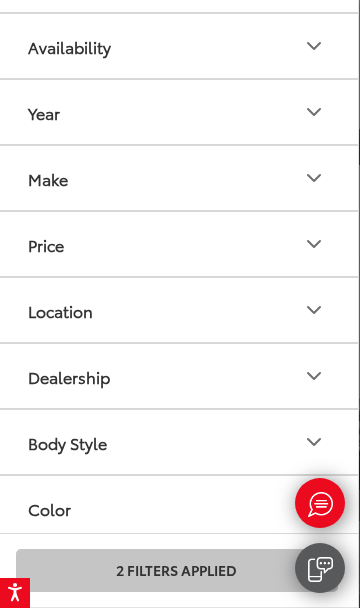 click 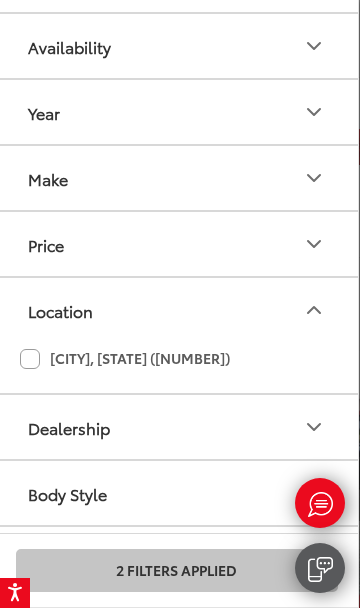 click 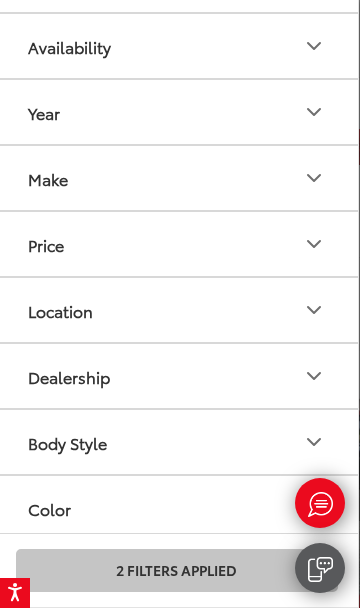 click on "Dealership" at bounding box center (177, 376) 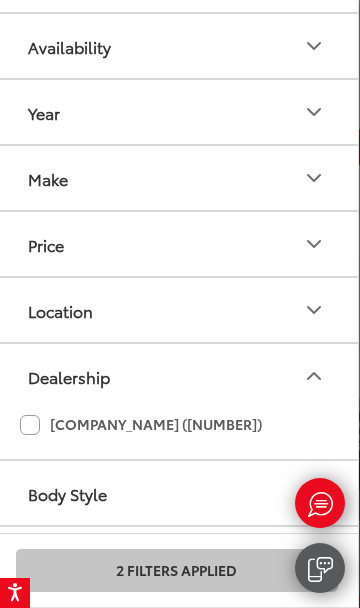 click 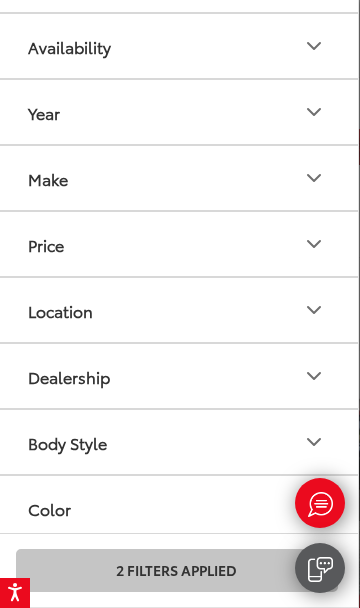click on "Dealership" at bounding box center (177, 376) 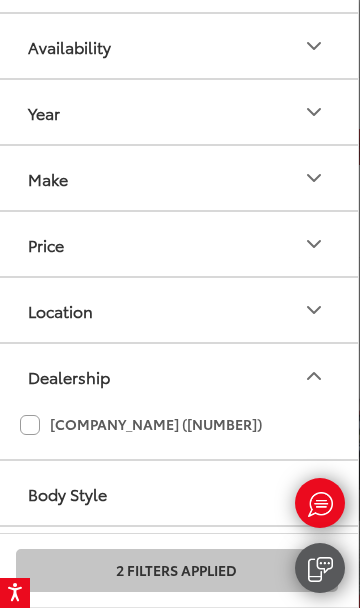 click on "Dealership" at bounding box center (177, 376) 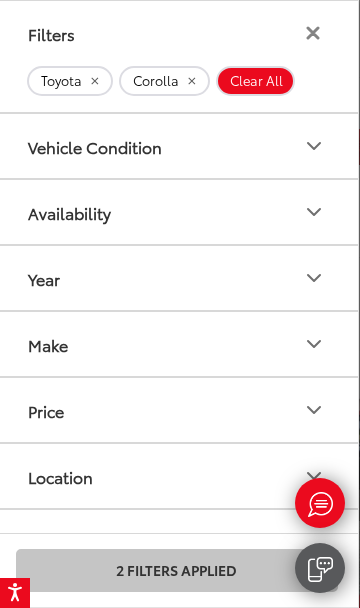scroll, scrollTop: 0, scrollLeft: 0, axis: both 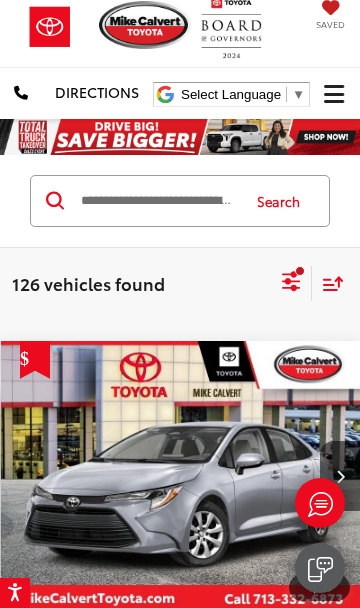 click at bounding box center [300, 271] 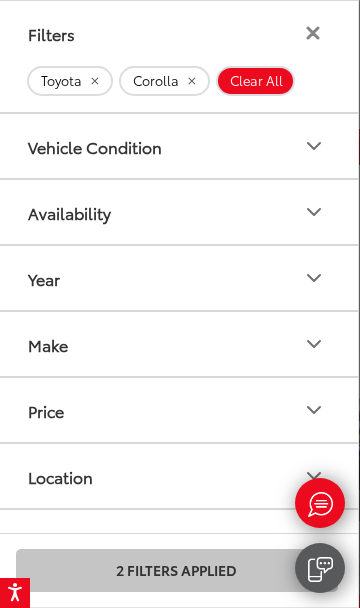 scroll, scrollTop: 0, scrollLeft: 0, axis: both 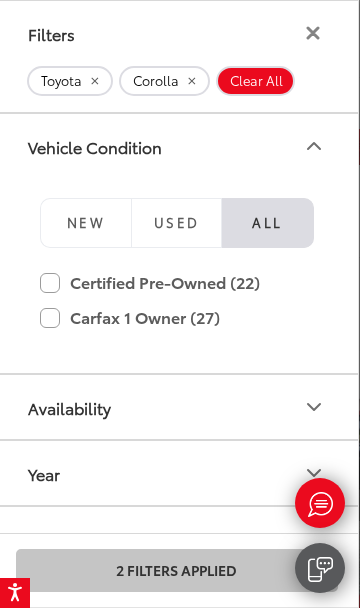 click 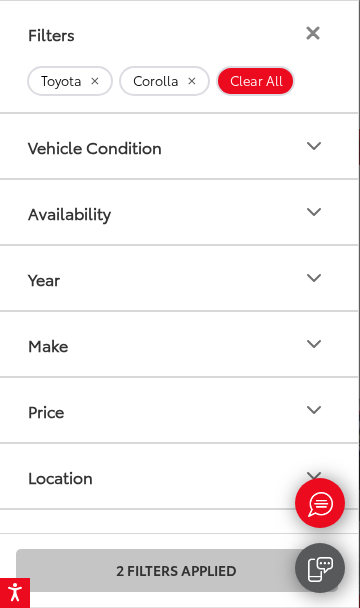 click on "Availability" at bounding box center [177, 212] 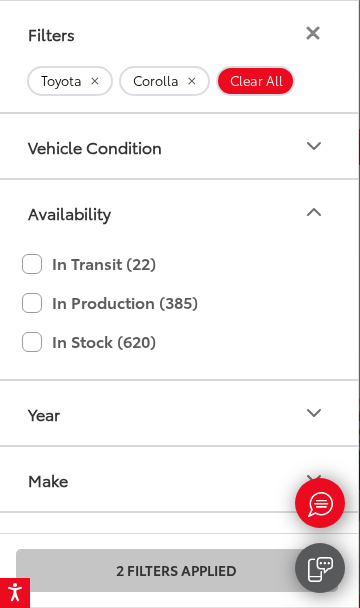 click 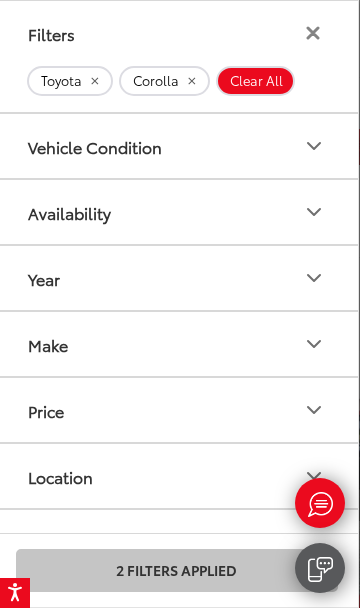 click on "Make" at bounding box center [177, 344] 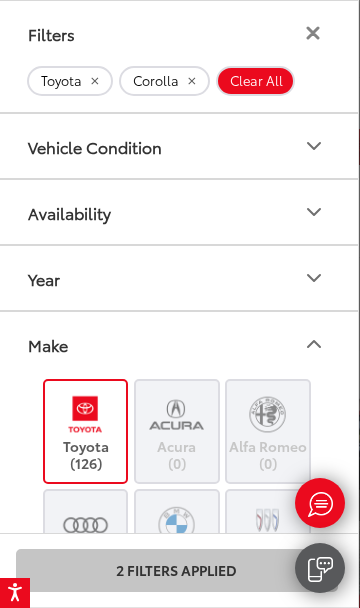 click on "Make" at bounding box center [177, 344] 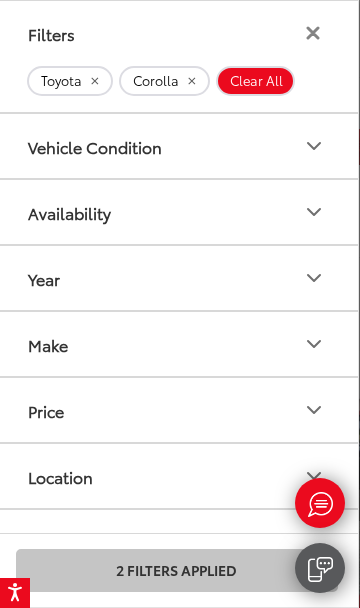 click on "Price" at bounding box center [177, 410] 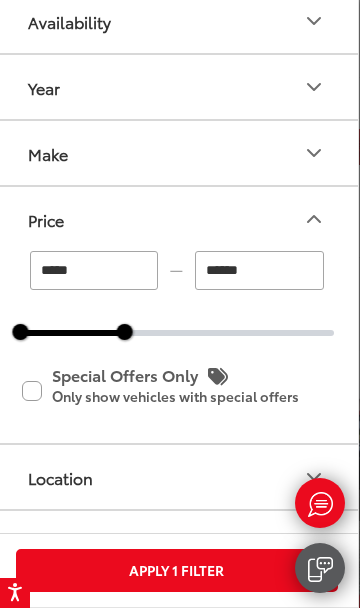scroll, scrollTop: 195, scrollLeft: 0, axis: vertical 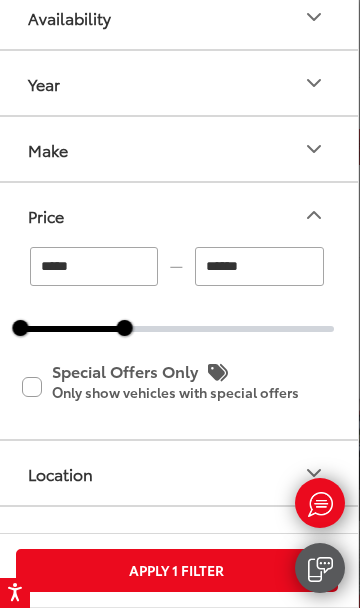 click on "Apply 1 Filter" at bounding box center [177, 570] 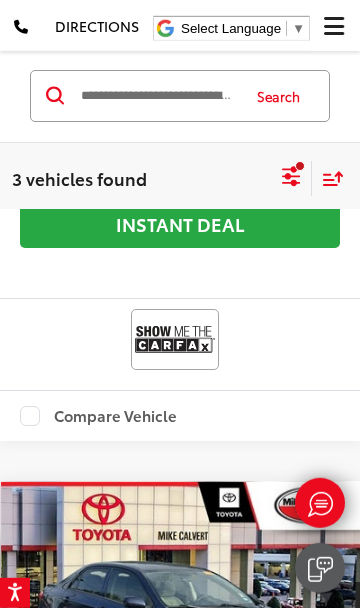 scroll, scrollTop: 786, scrollLeft: 0, axis: vertical 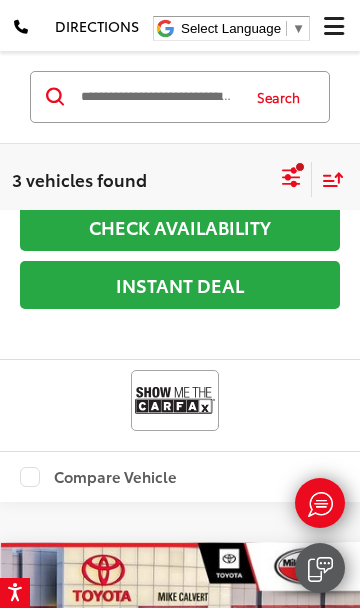 click at bounding box center [291, 179] 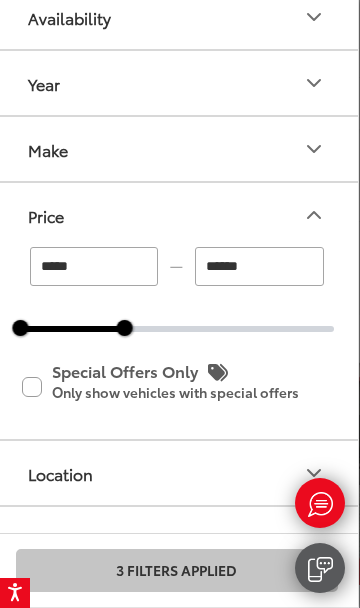 scroll, scrollTop: 0, scrollLeft: 0, axis: both 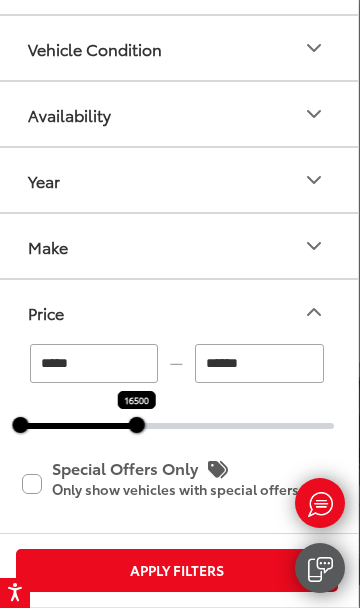type on "******" 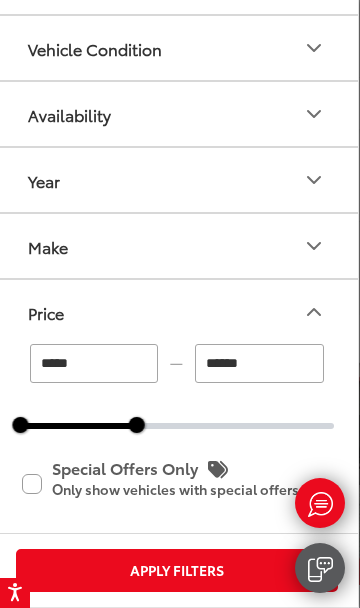 click on "Apply Filters" at bounding box center [177, 570] 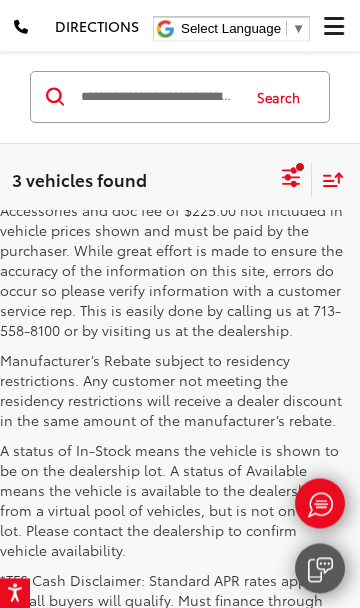 scroll, scrollTop: 3255, scrollLeft: 0, axis: vertical 